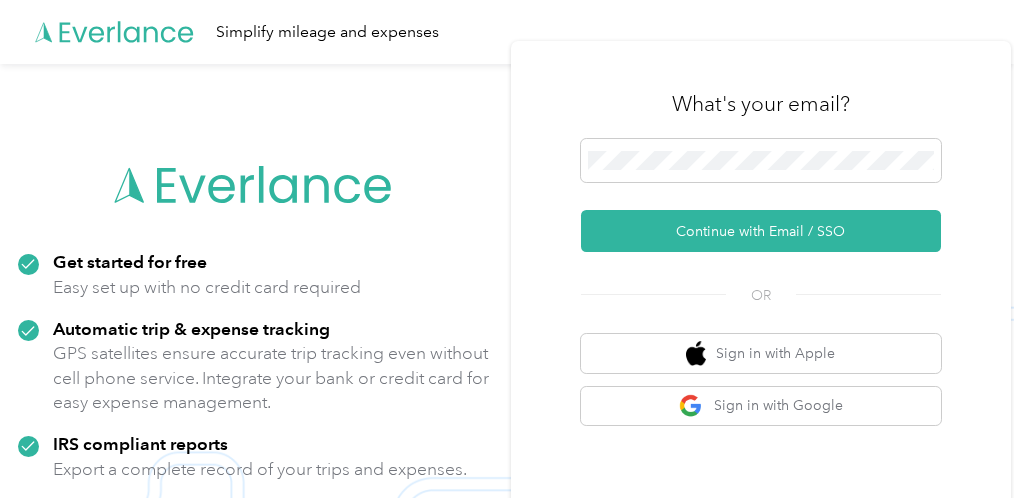scroll, scrollTop: 0, scrollLeft: 0, axis: both 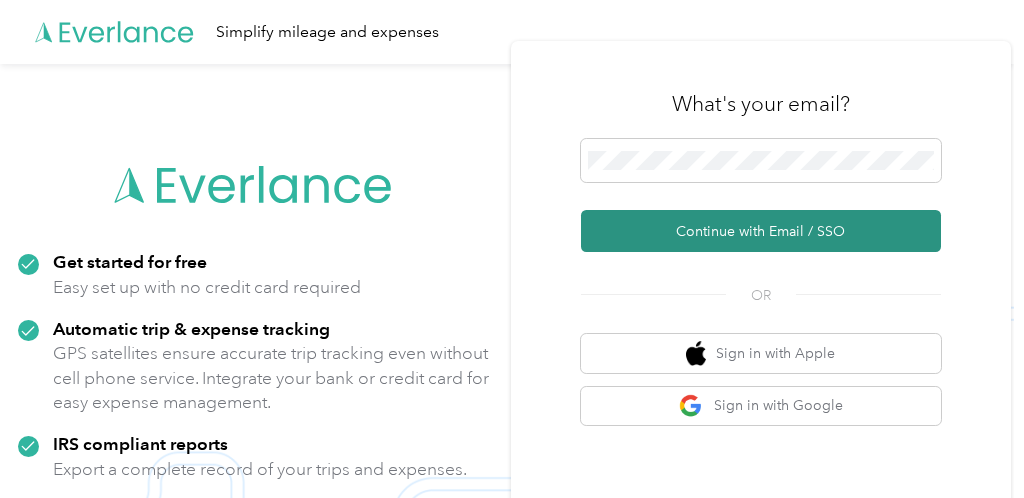 click on "Continue with Email / SSO" at bounding box center [761, 231] 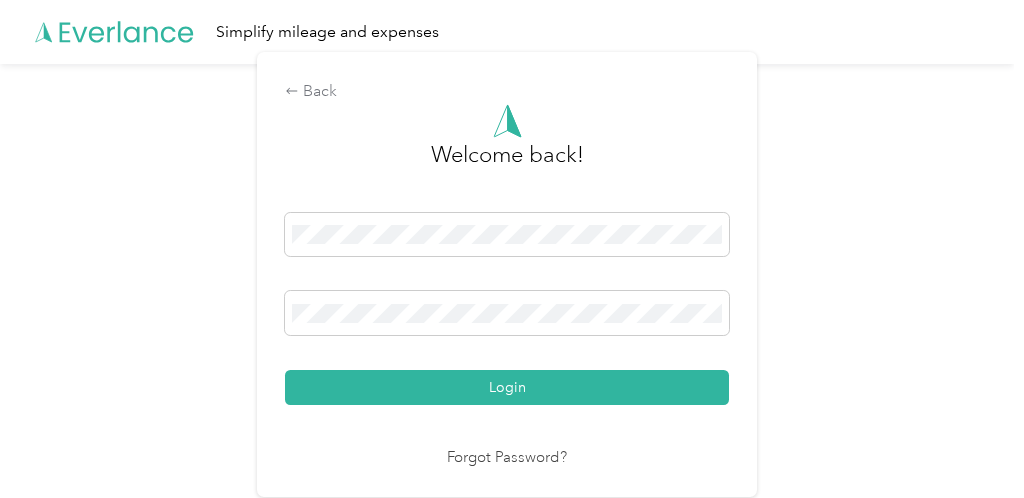 click on "Login" at bounding box center [507, 387] 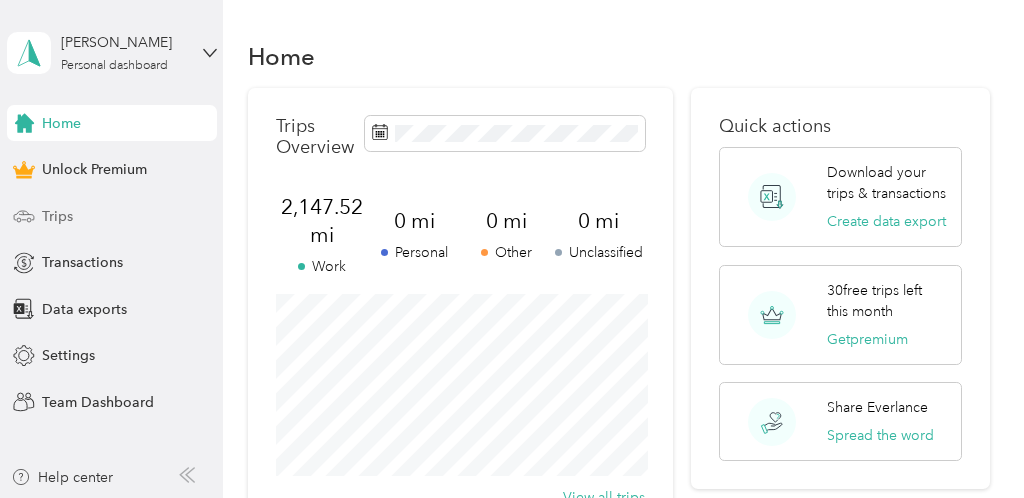 click on "Trips" at bounding box center (57, 216) 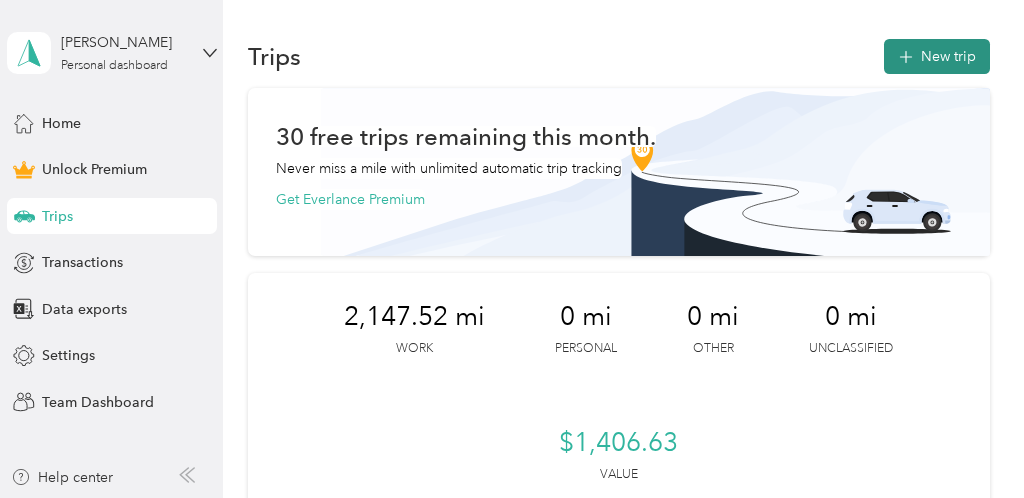 click on "New trip" at bounding box center [937, 56] 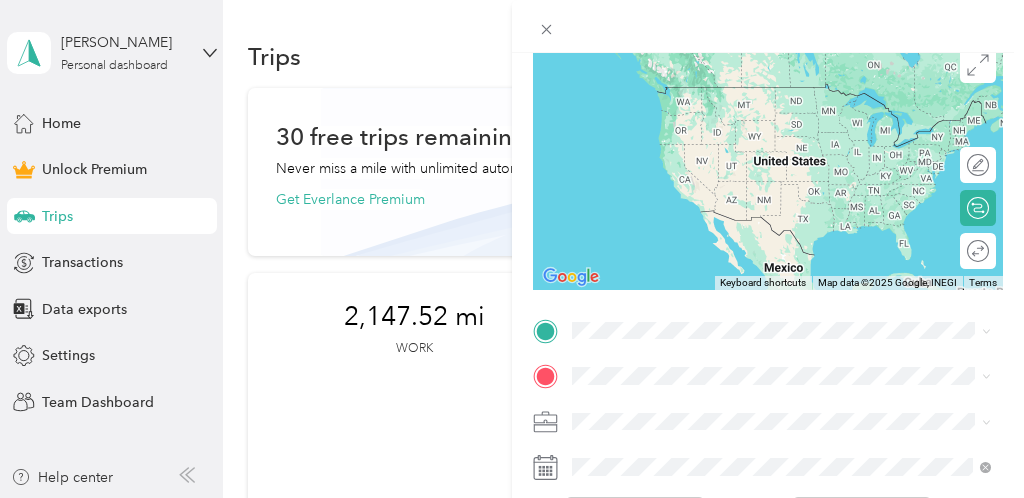 scroll, scrollTop: 162, scrollLeft: 0, axis: vertical 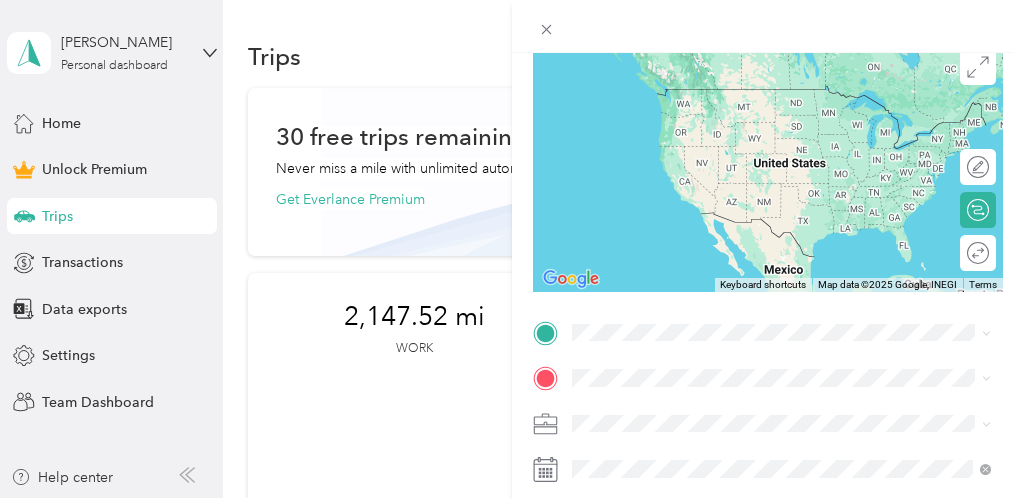 click on "[STREET_ADDRESS][US_STATE]" at bounding box center (710, 109) 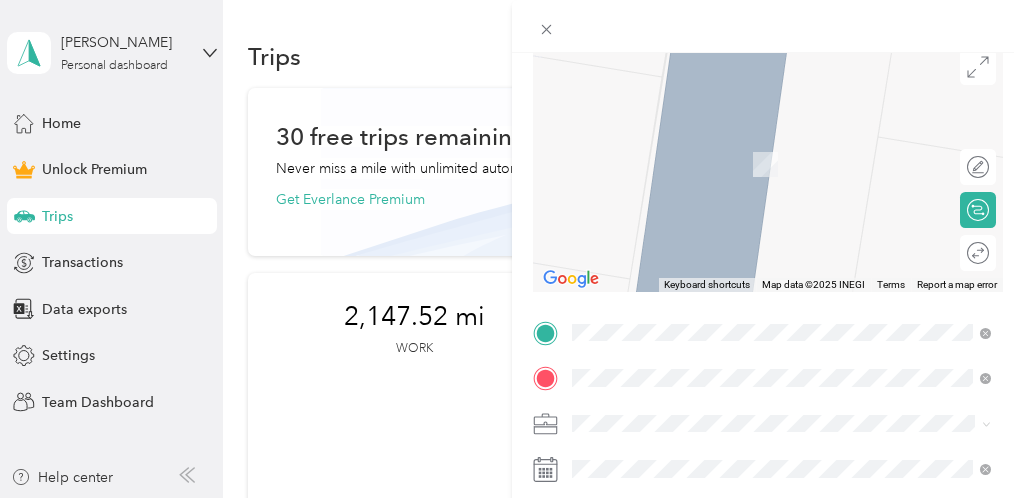 click on "[STREET_ADDRESS][US_STATE]" at bounding box center [710, 134] 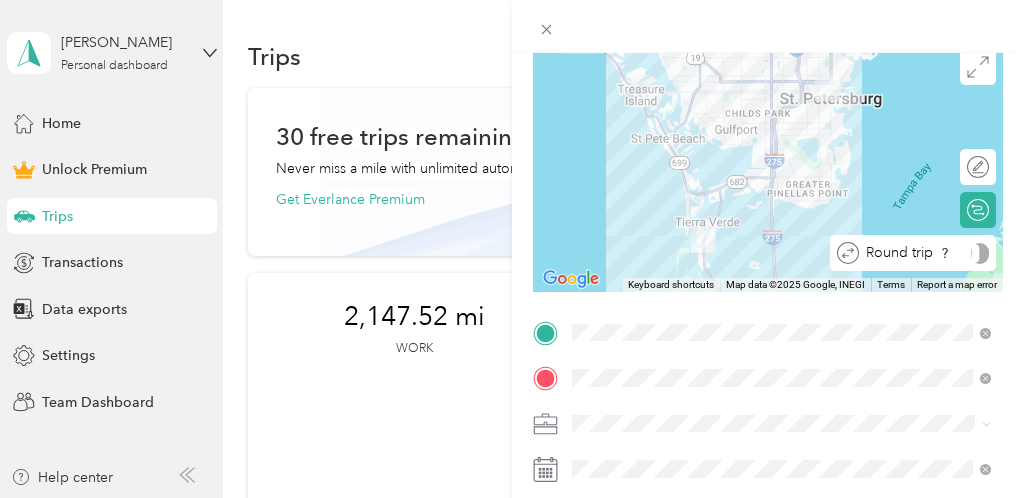 click at bounding box center (980, 253) 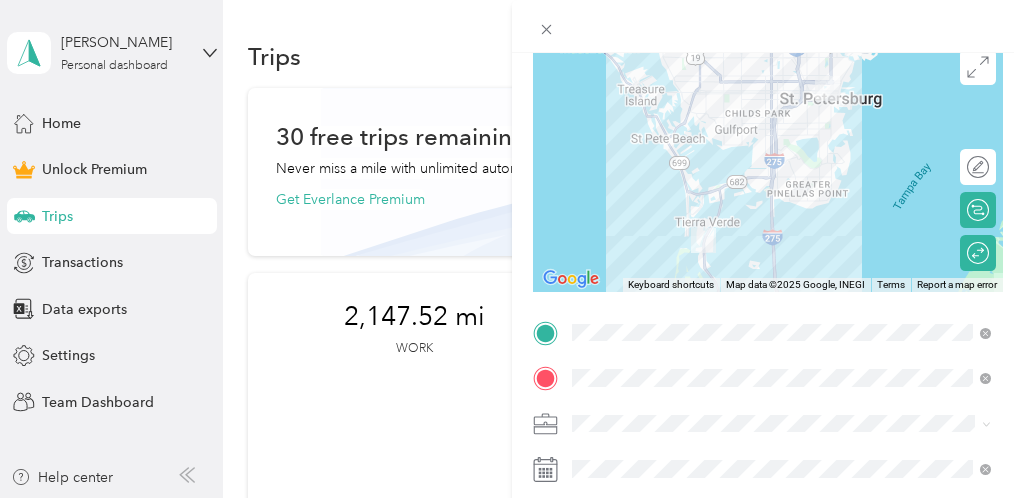click on "Work" at bounding box center (596, 138) 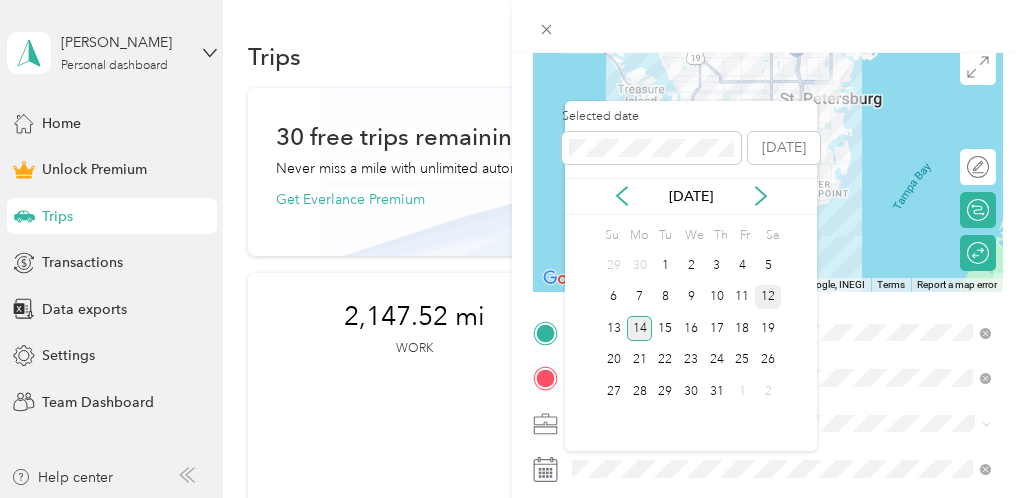 click on "12" at bounding box center (768, 297) 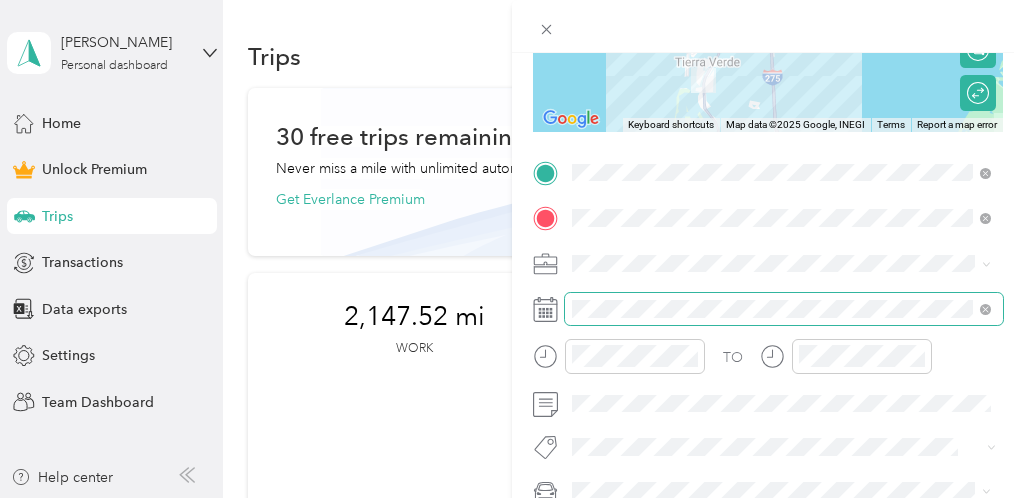 scroll, scrollTop: 360, scrollLeft: 0, axis: vertical 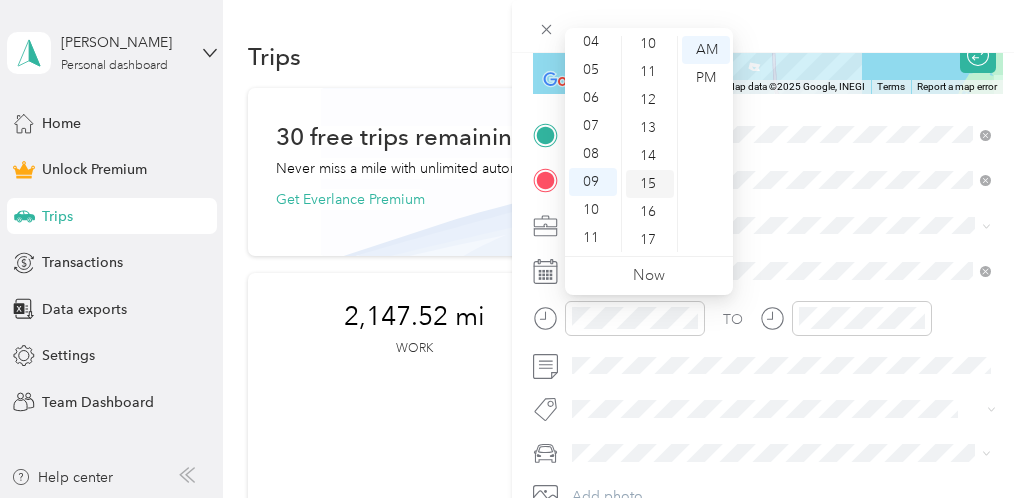 click on "15" at bounding box center [650, 184] 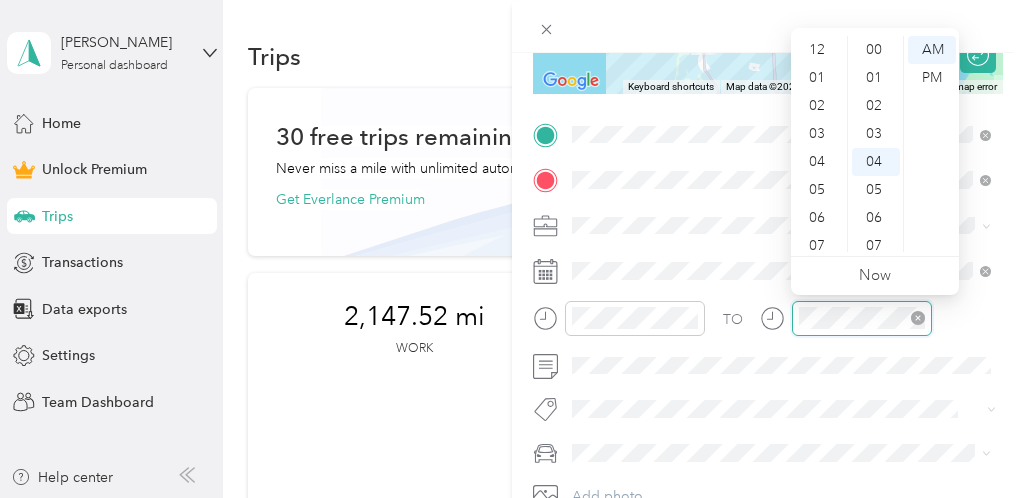 scroll, scrollTop: 120, scrollLeft: 0, axis: vertical 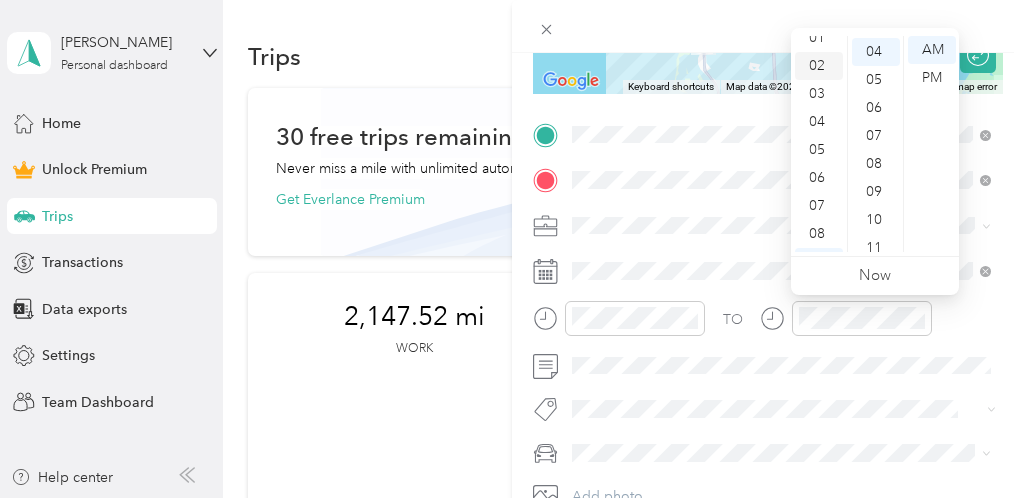 click on "02" at bounding box center [819, 66] 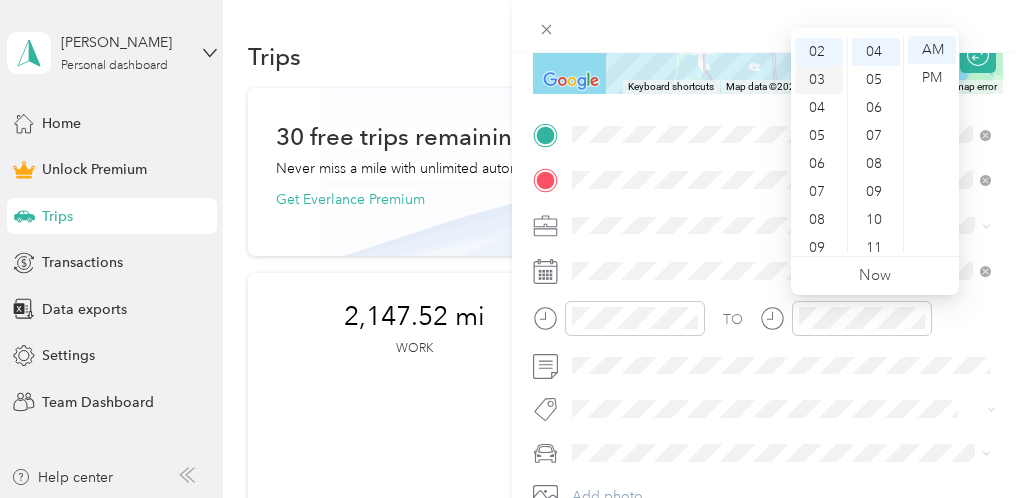 click on "03" at bounding box center (819, 80) 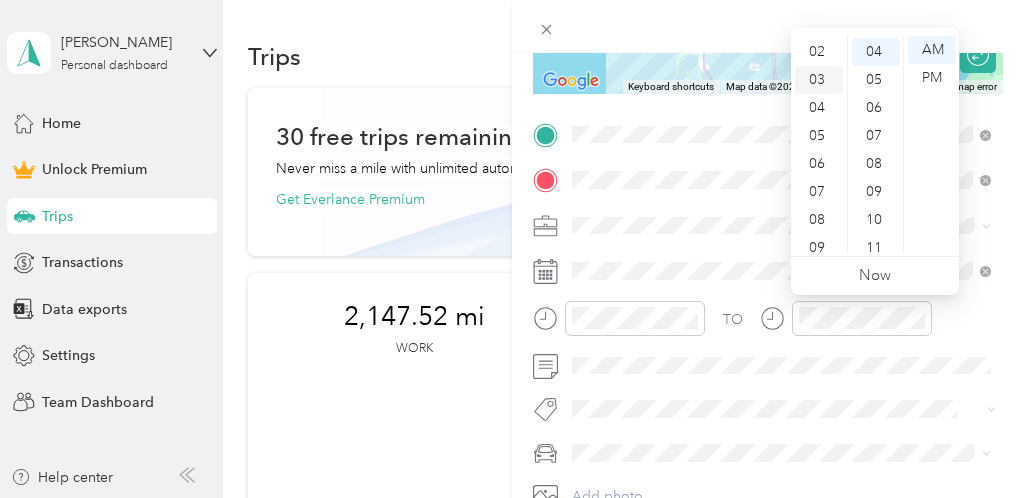 scroll, scrollTop: 82, scrollLeft: 0, axis: vertical 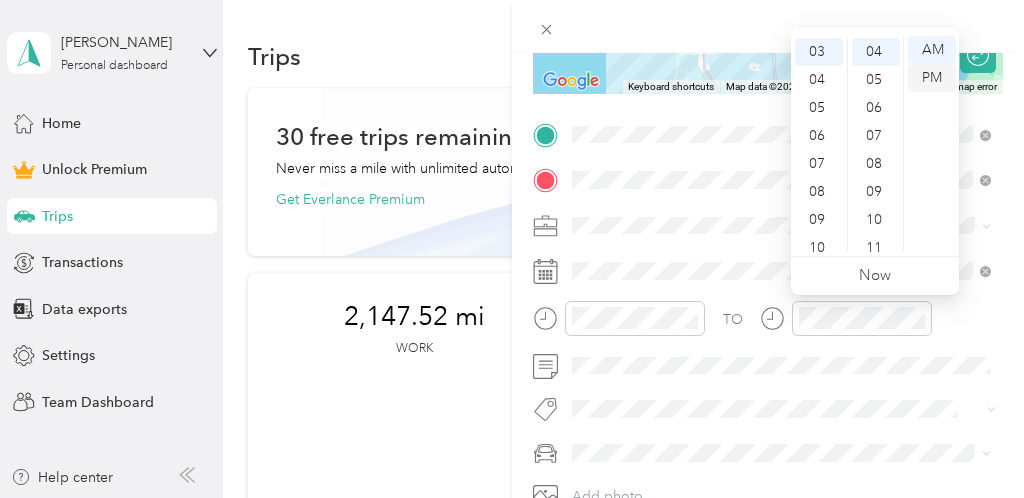 click on "PM" at bounding box center [932, 78] 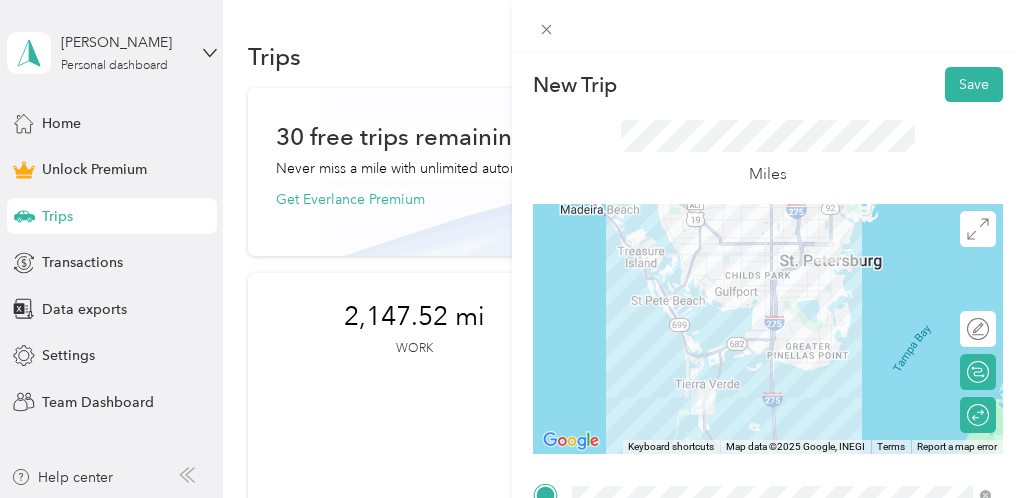 scroll, scrollTop: 0, scrollLeft: 0, axis: both 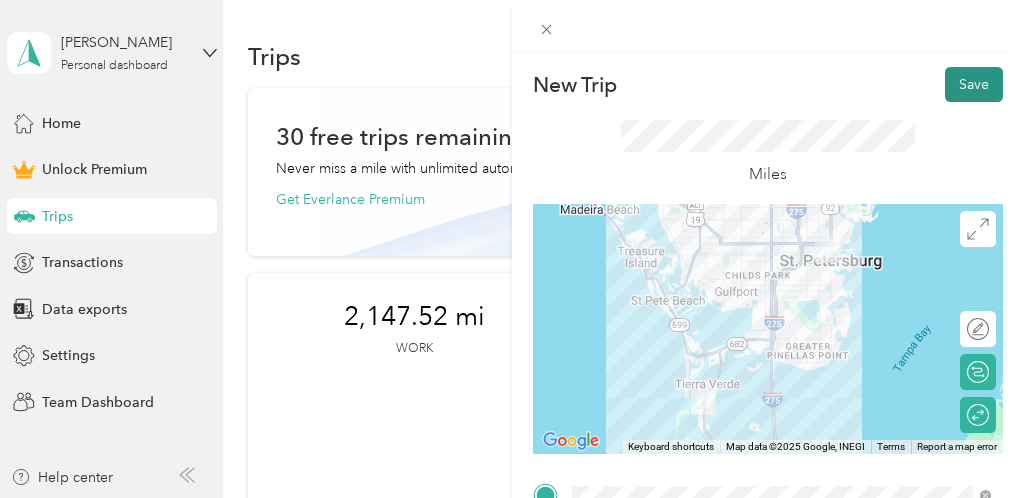 click on "Save" at bounding box center (974, 84) 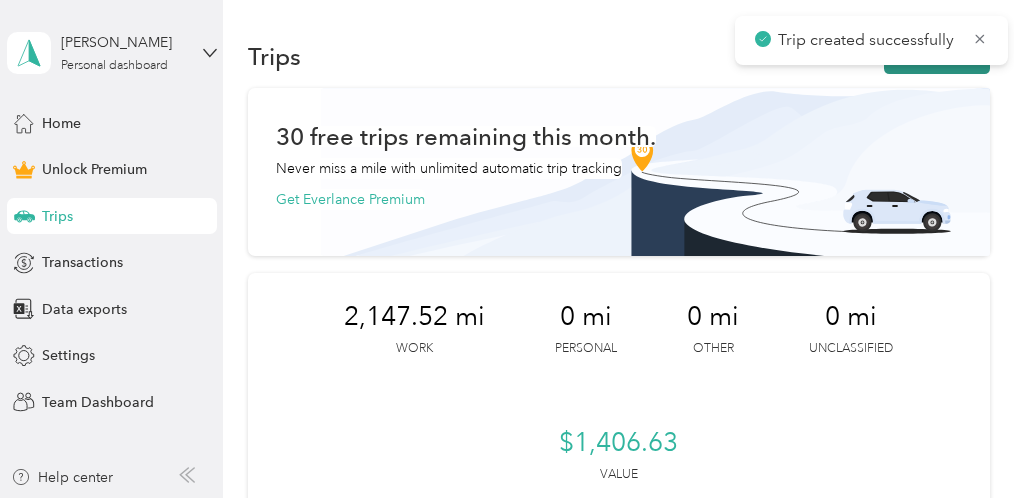click on "New trip" at bounding box center [937, 56] 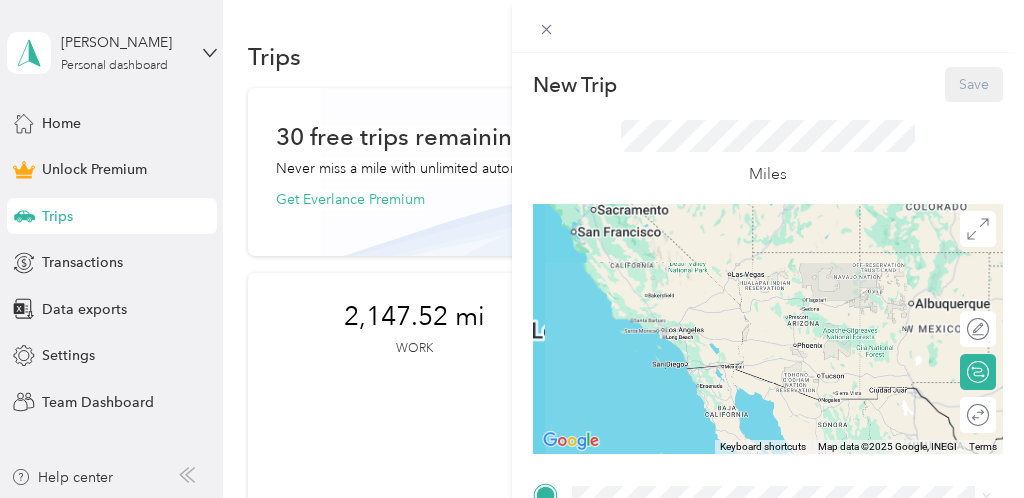 scroll, scrollTop: 0, scrollLeft: 0, axis: both 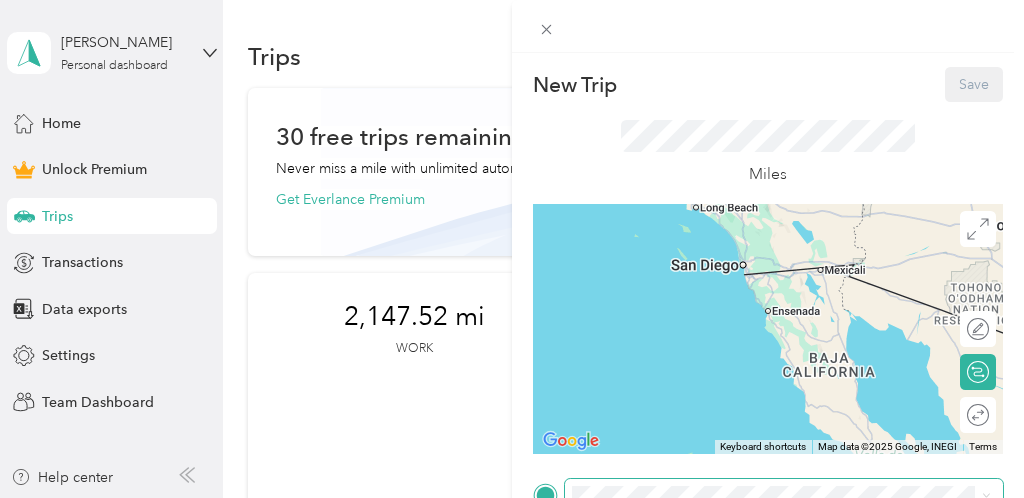 click at bounding box center (784, 495) 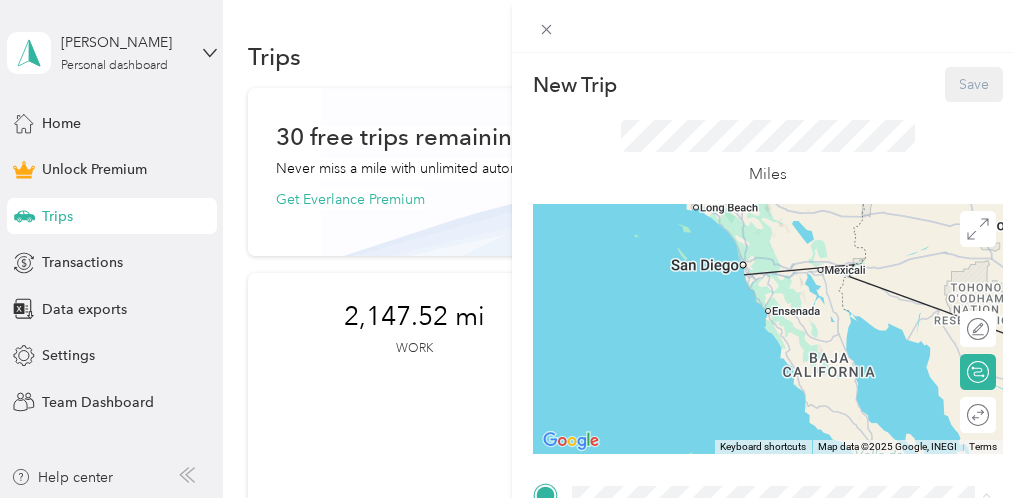 click on "[STREET_ADDRESS][US_STATE]" at bounding box center [710, 434] 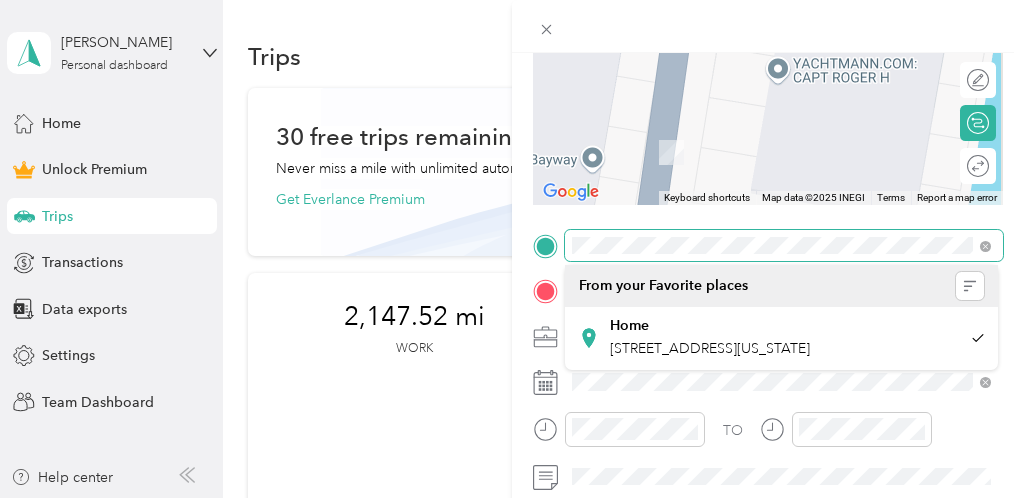 scroll, scrollTop: 257, scrollLeft: 0, axis: vertical 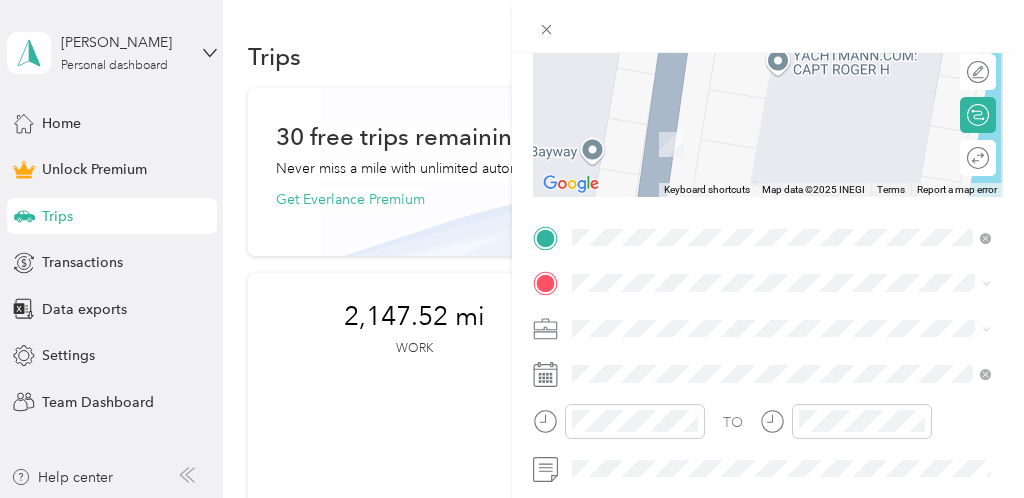 click on "TO Add photo" at bounding box center (768, 441) 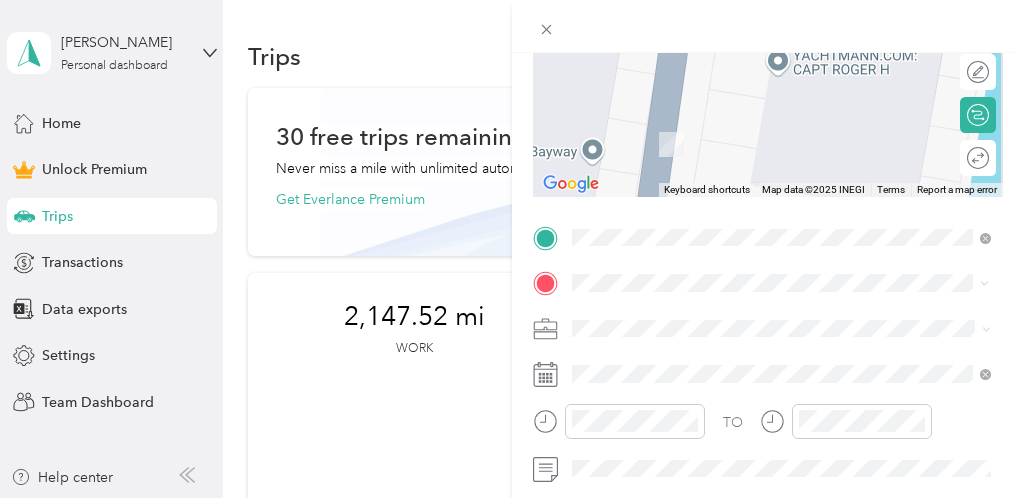 click on "[STREET_ADDRESS][US_STATE]" at bounding box center [710, 38] 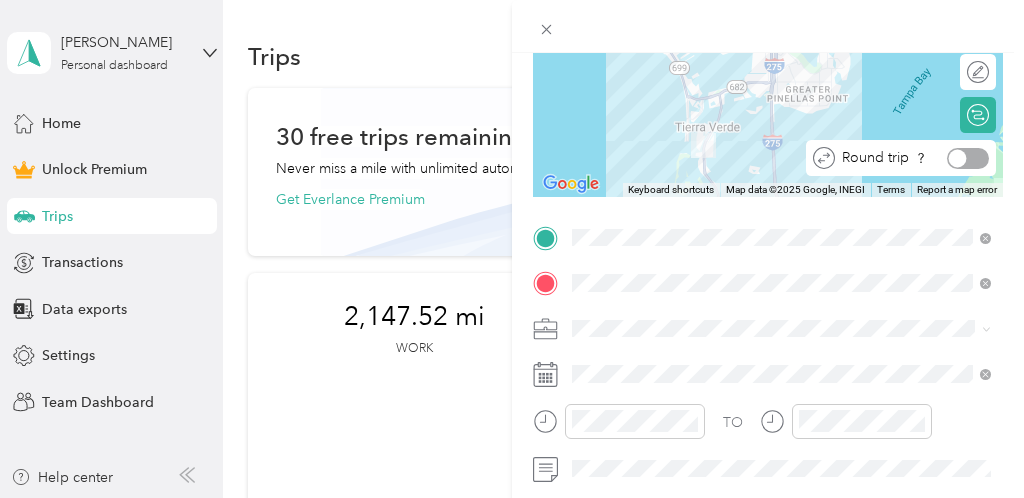 click at bounding box center (968, 158) 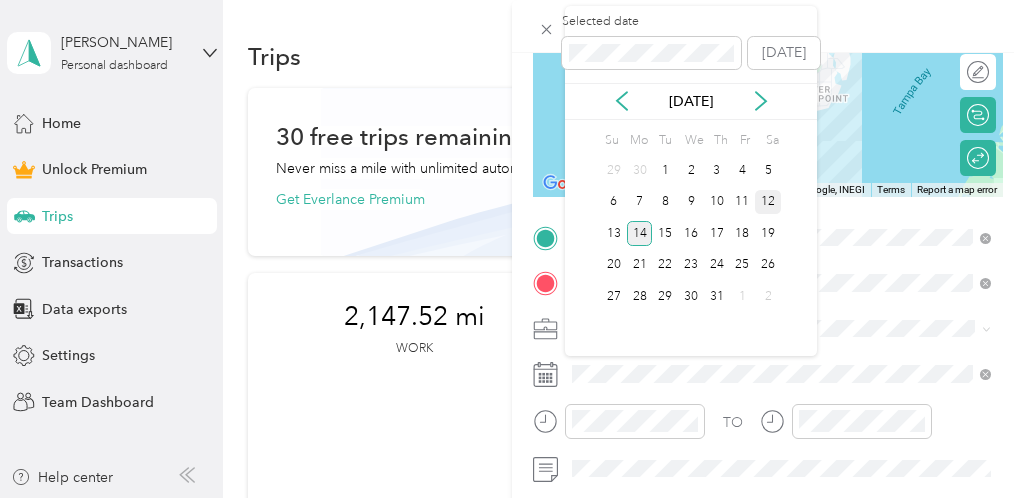 click on "12" at bounding box center (768, 202) 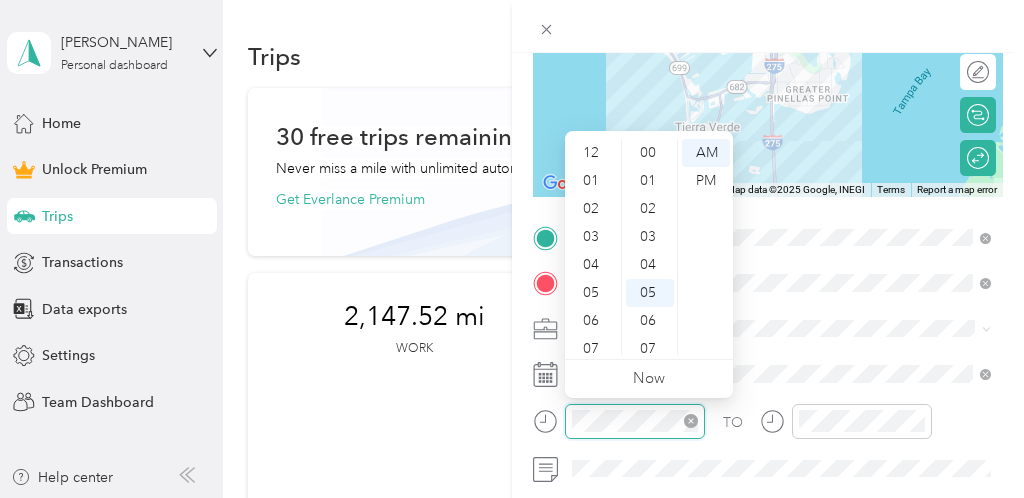 scroll, scrollTop: 138, scrollLeft: 0, axis: vertical 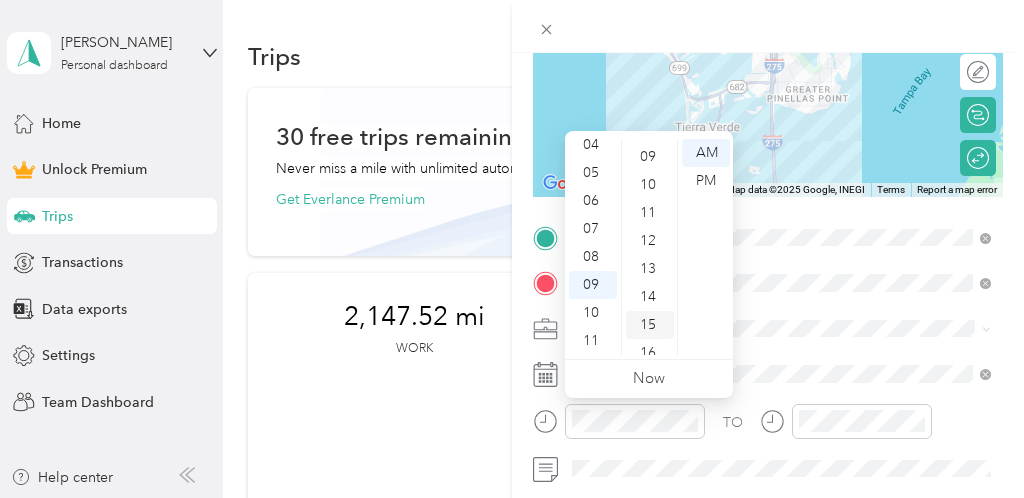 click on "15" at bounding box center (650, 325) 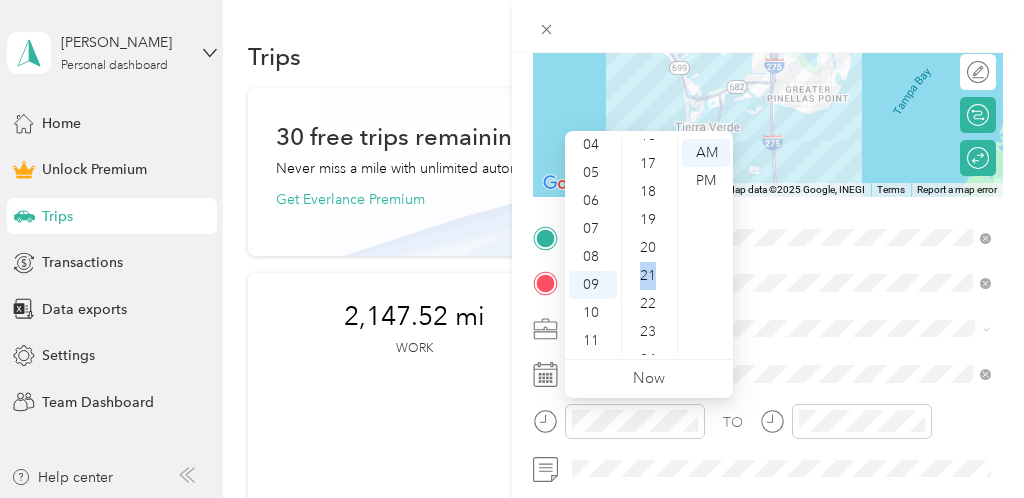 click on "21" at bounding box center (650, 276) 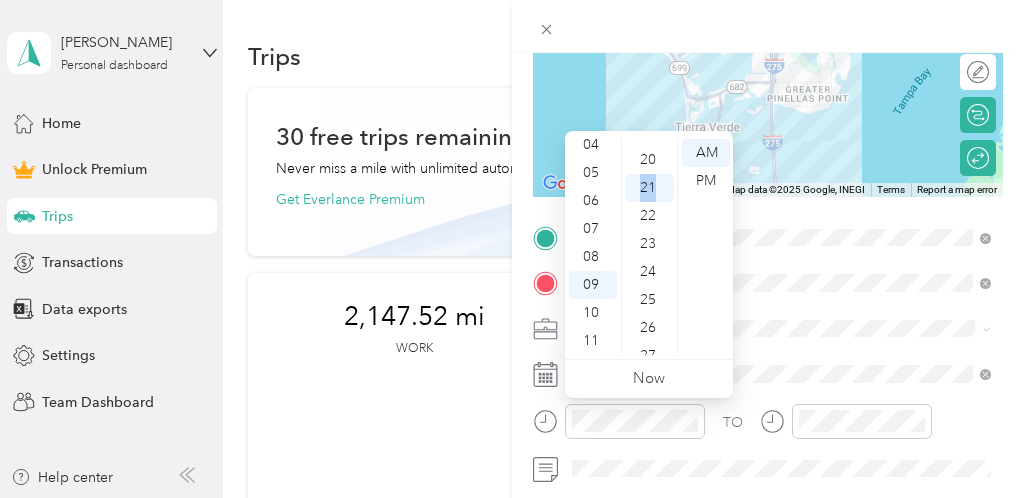 scroll, scrollTop: 586, scrollLeft: 0, axis: vertical 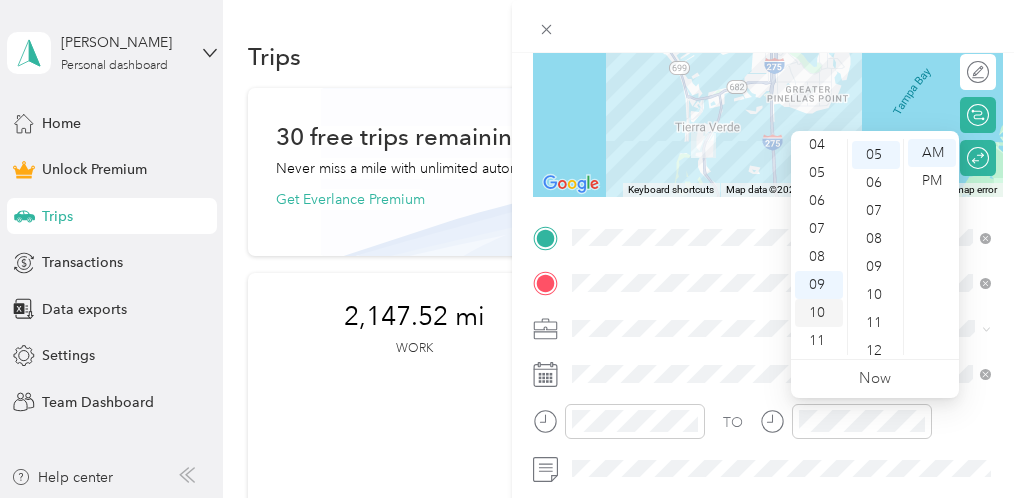 click on "10" at bounding box center (819, 313) 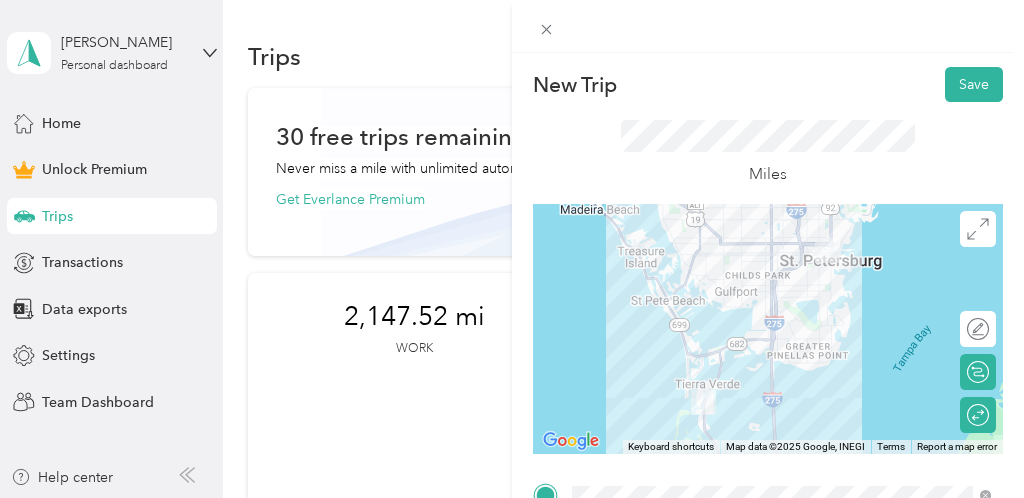 scroll, scrollTop: 0, scrollLeft: 0, axis: both 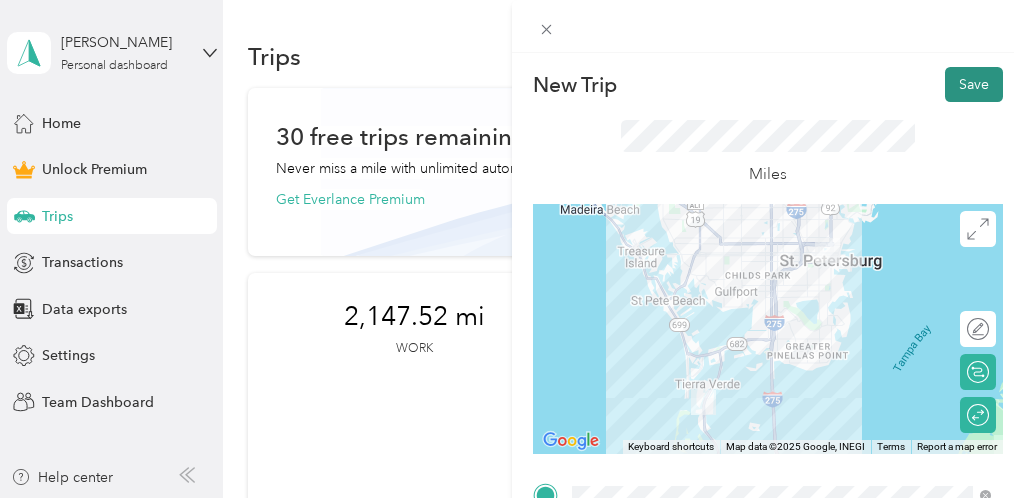 click on "Save" at bounding box center [974, 84] 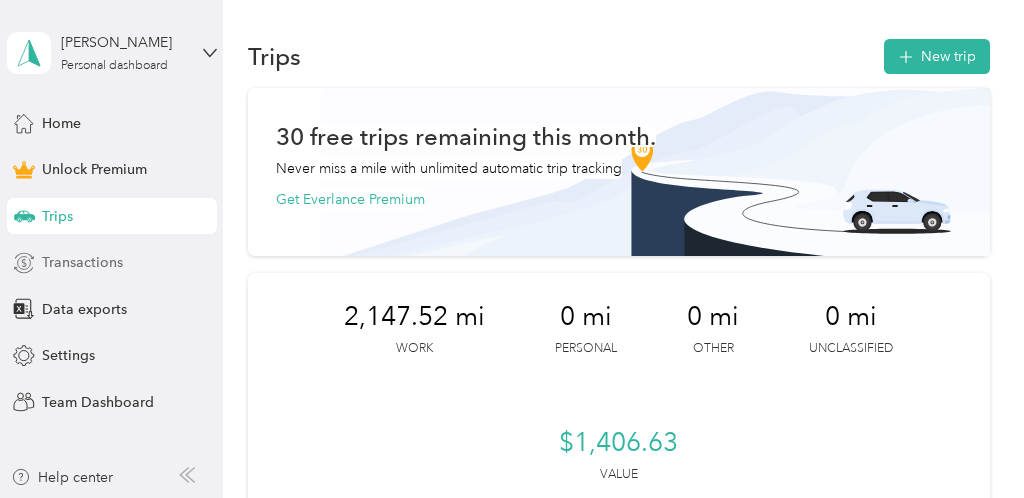 click on "Transactions" at bounding box center (82, 262) 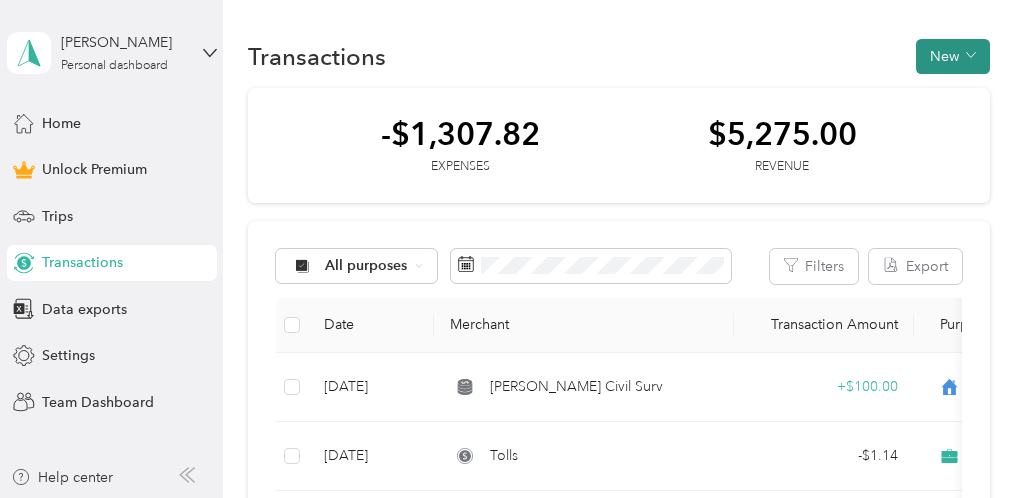 click on "New" at bounding box center (953, 56) 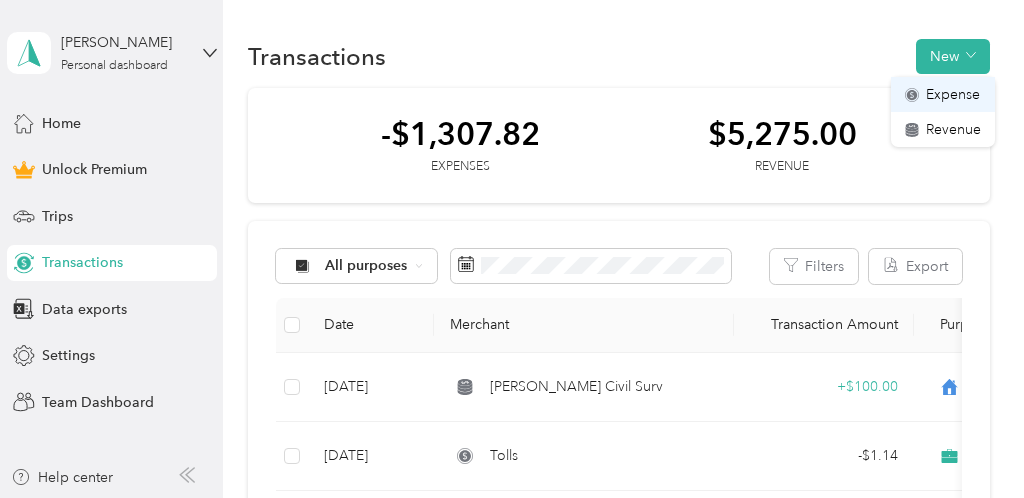 click on "Expense" at bounding box center [953, 94] 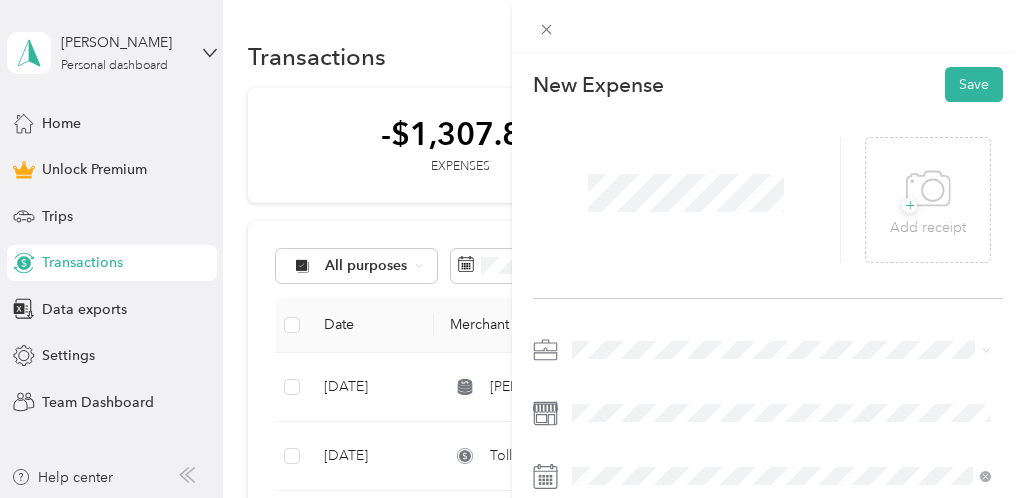 click on "Work" at bounding box center (781, 60) 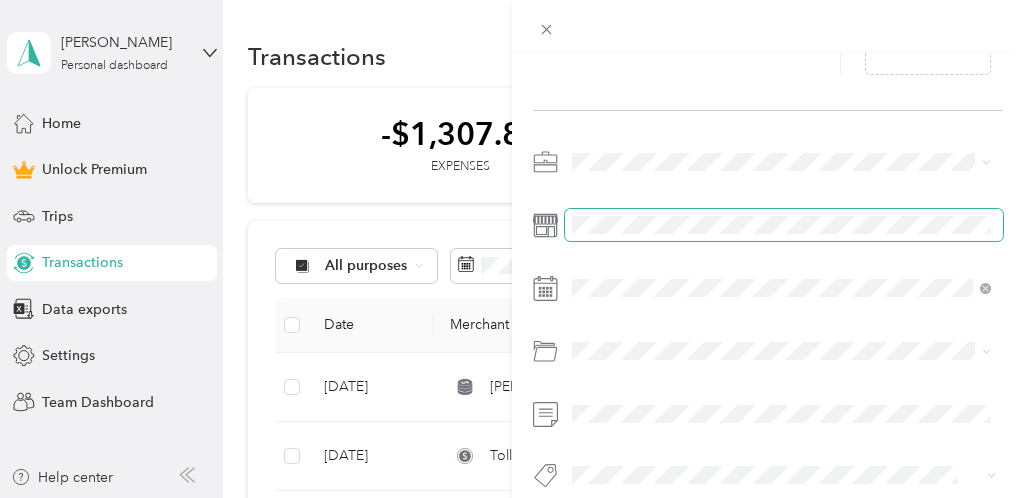 scroll, scrollTop: 213, scrollLeft: 0, axis: vertical 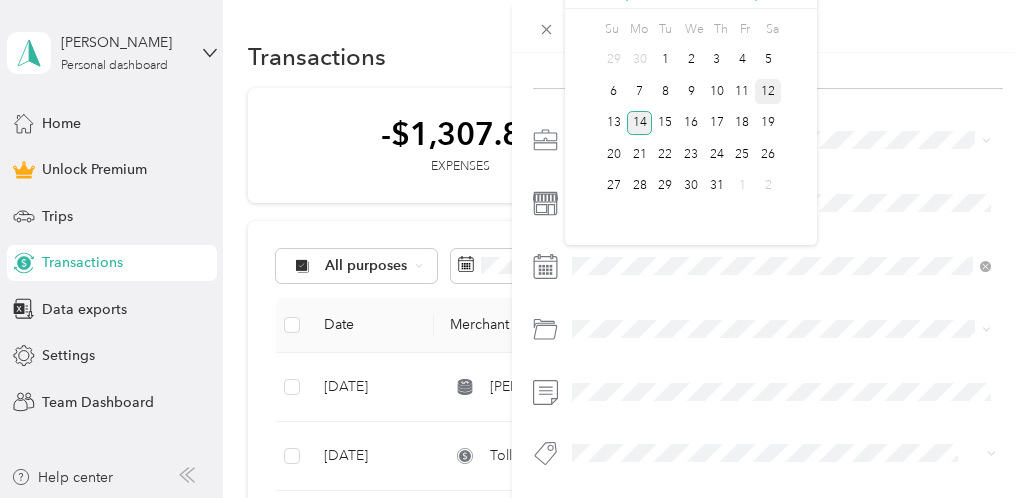 click on "12" at bounding box center (768, 91) 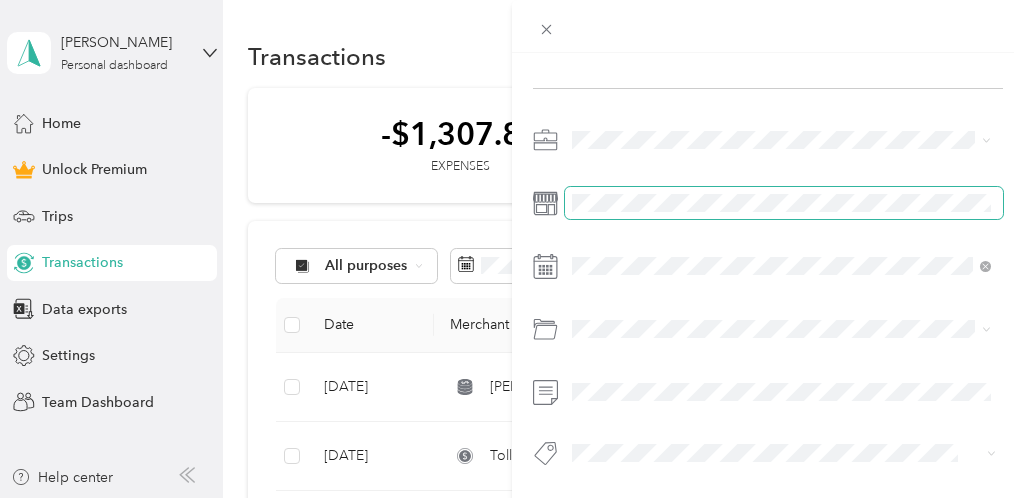 scroll, scrollTop: 0, scrollLeft: 0, axis: both 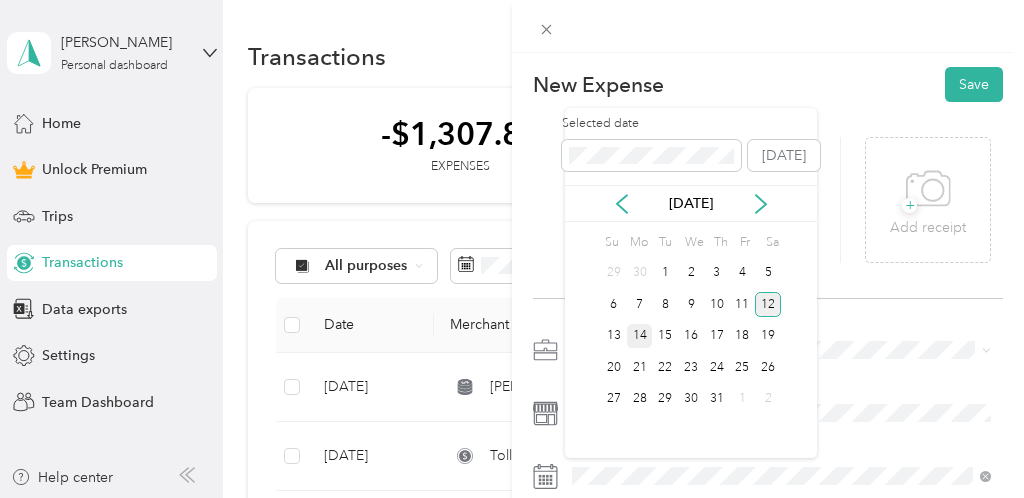 click on "12" at bounding box center (768, 304) 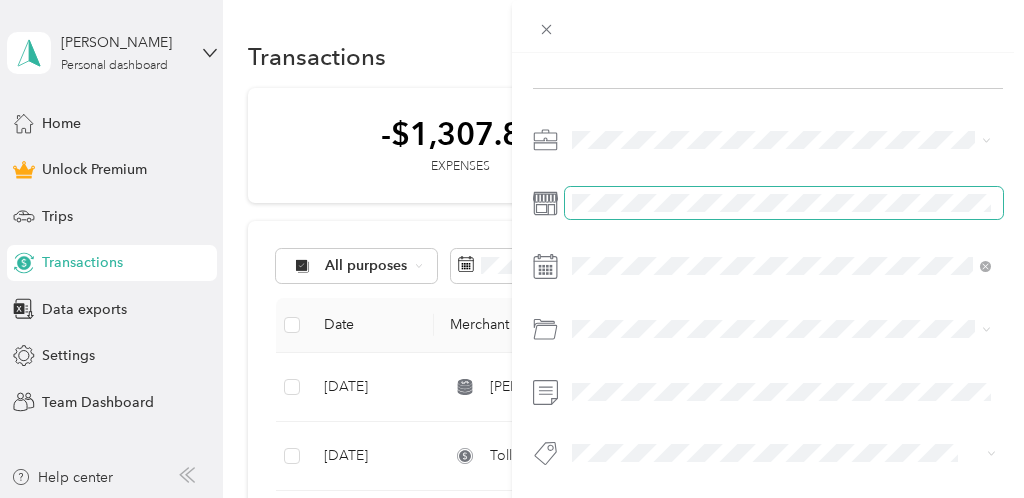 scroll, scrollTop: 216, scrollLeft: 0, axis: vertical 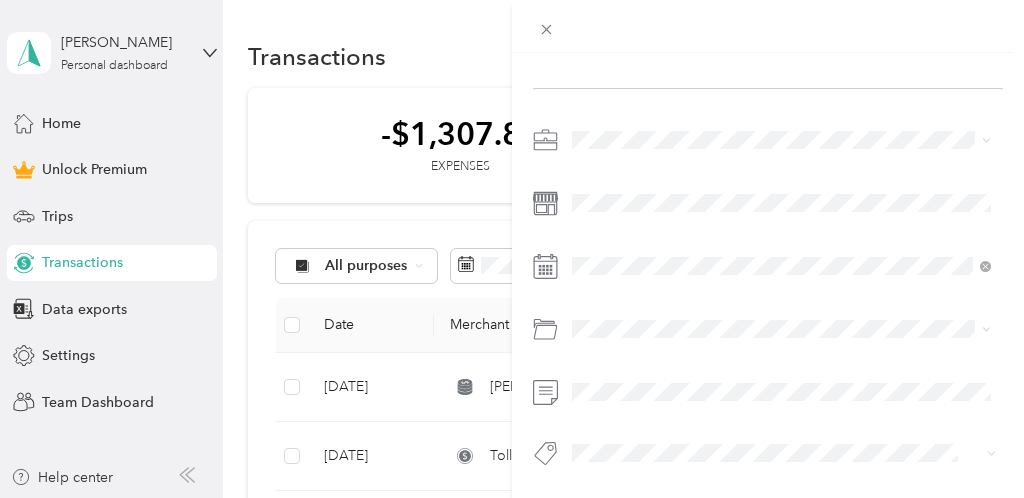 click on "Parking Fees and Tolls" at bounding box center (648, 192) 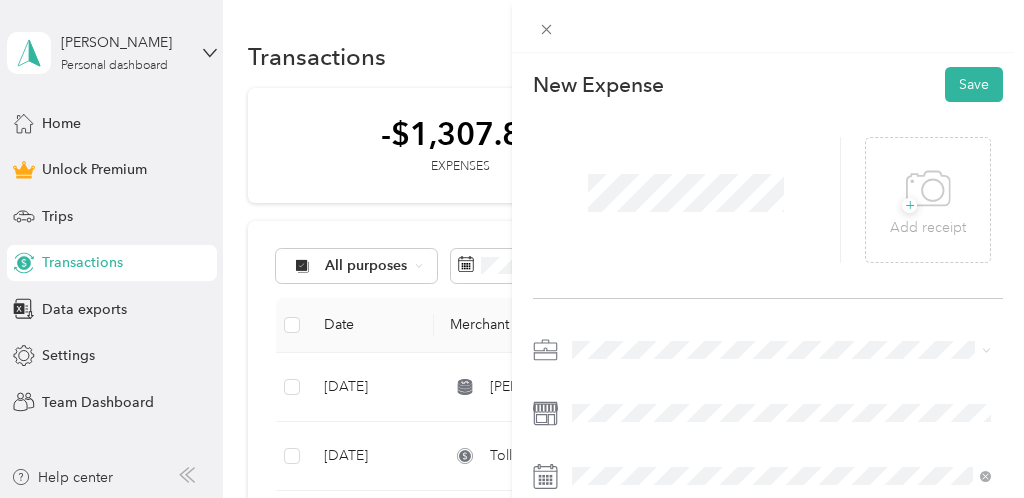 scroll, scrollTop: 0, scrollLeft: 0, axis: both 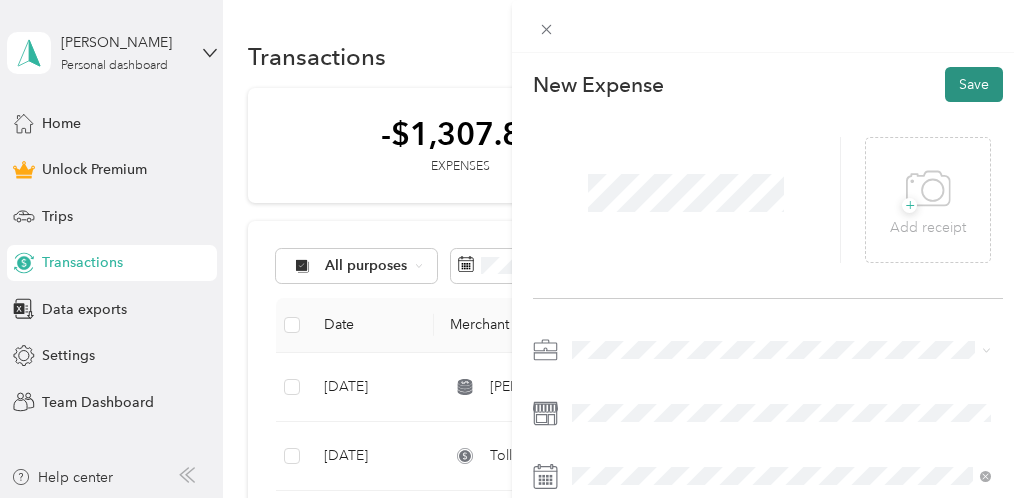click on "Save" at bounding box center (974, 84) 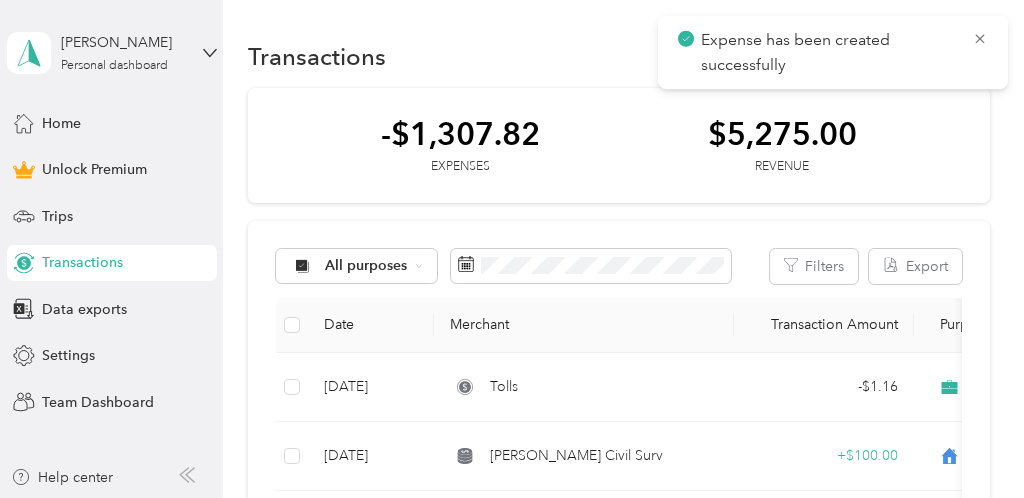 click on "-$1,307.82 Expenses $5,275.00 Revenue" at bounding box center [619, 146] 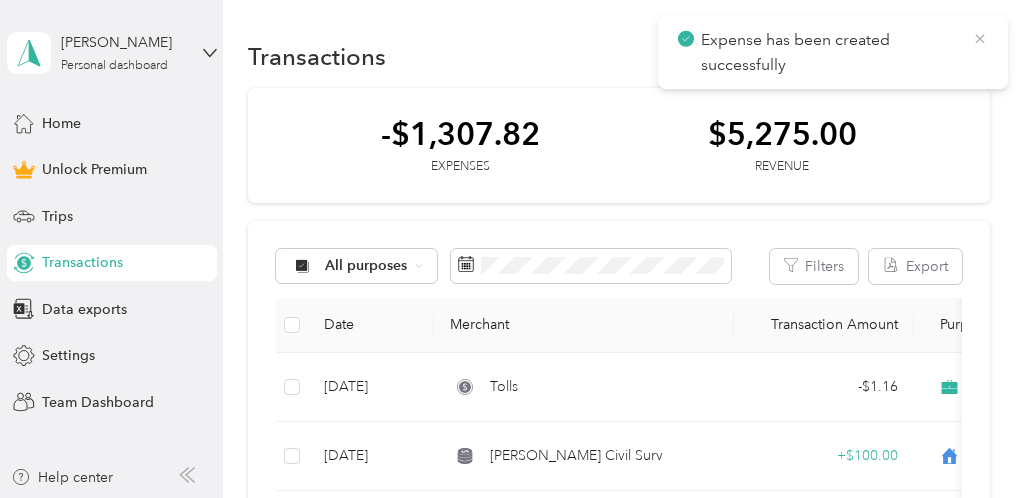 click 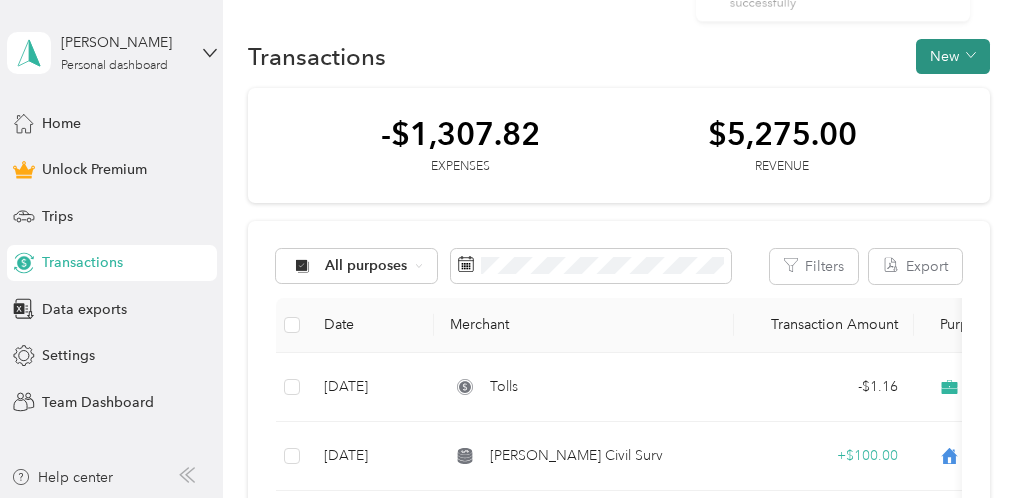 click on "New" at bounding box center (953, 56) 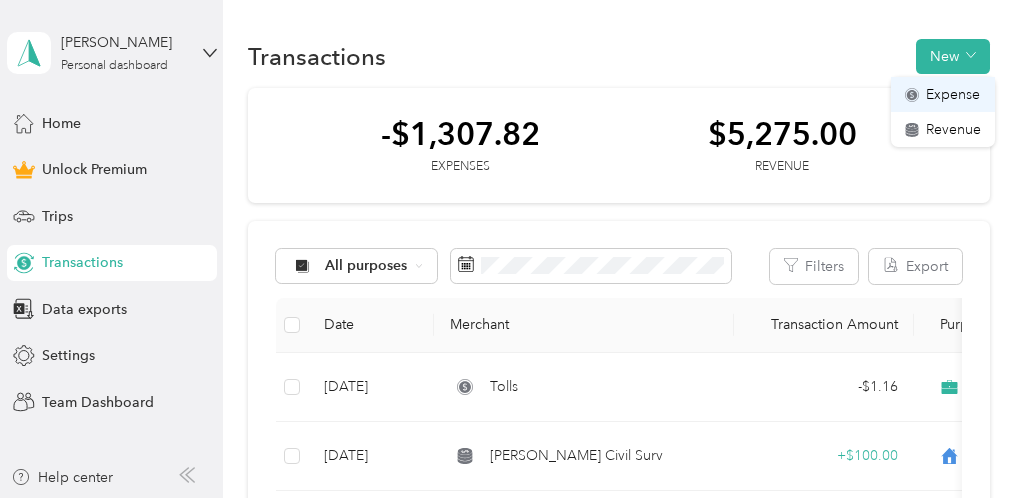 click on "Expense" at bounding box center (953, 94) 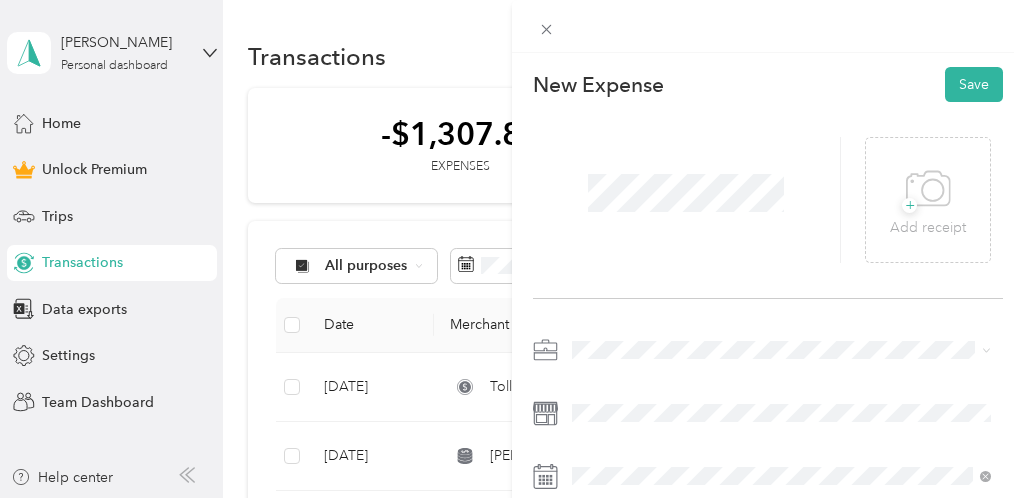 click on "Work" at bounding box center (781, 64) 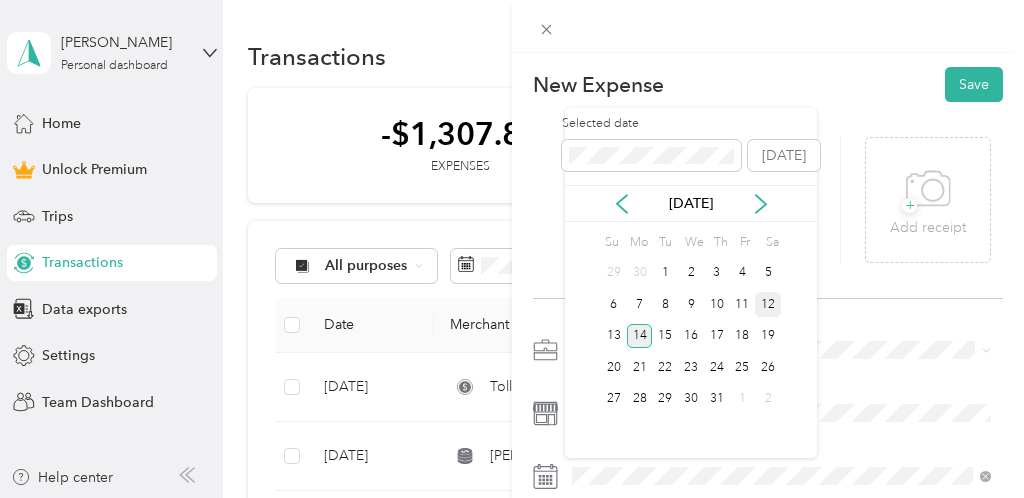 click on "12" at bounding box center [768, 304] 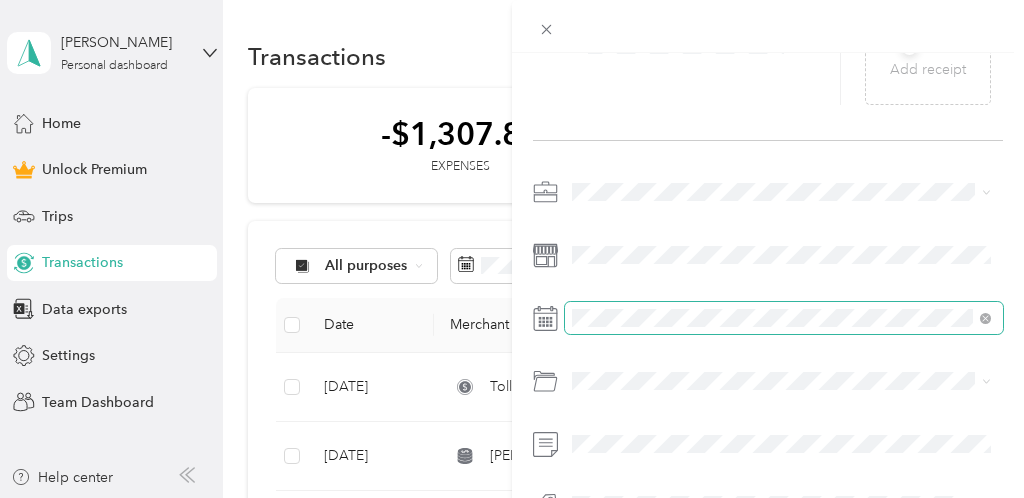scroll, scrollTop: 162, scrollLeft: 0, axis: vertical 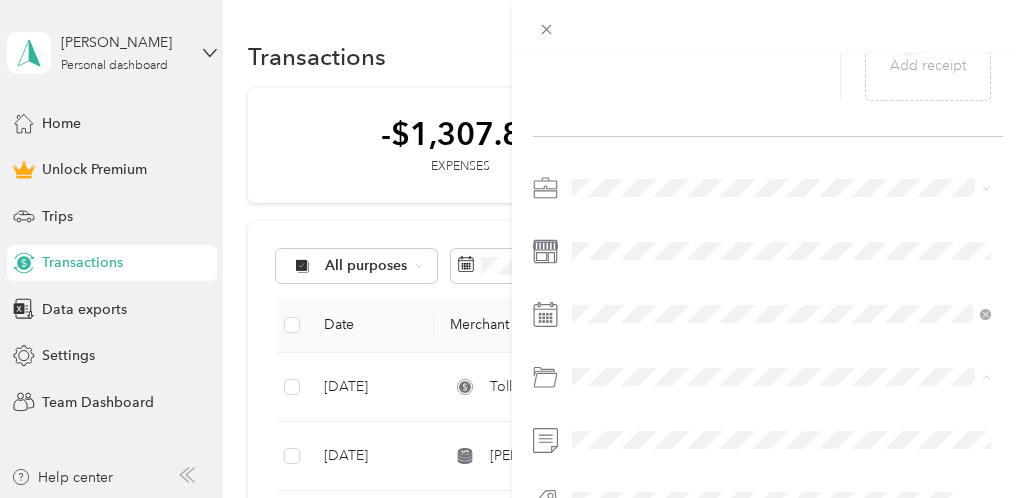 click on "Parking Fees and Tolls" at bounding box center (781, 247) 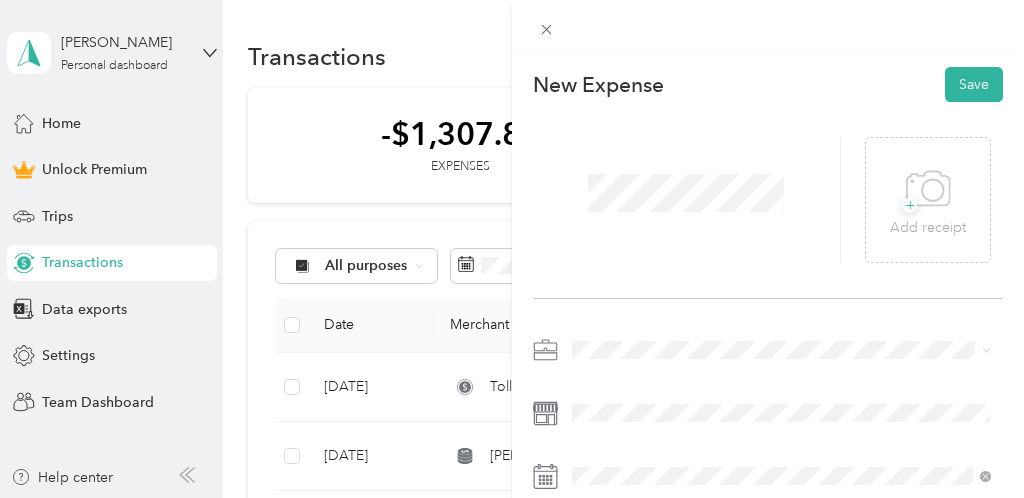 scroll, scrollTop: 0, scrollLeft: 0, axis: both 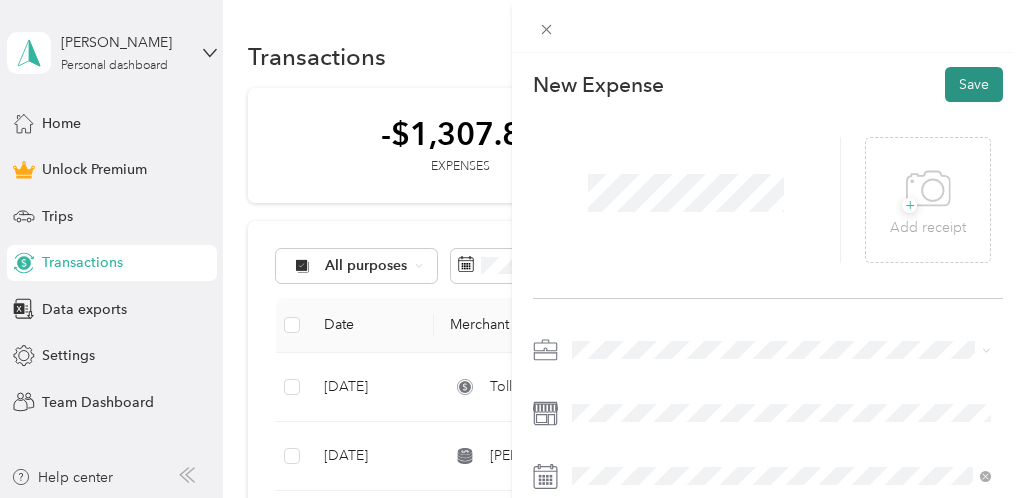 click on "Save" at bounding box center (974, 84) 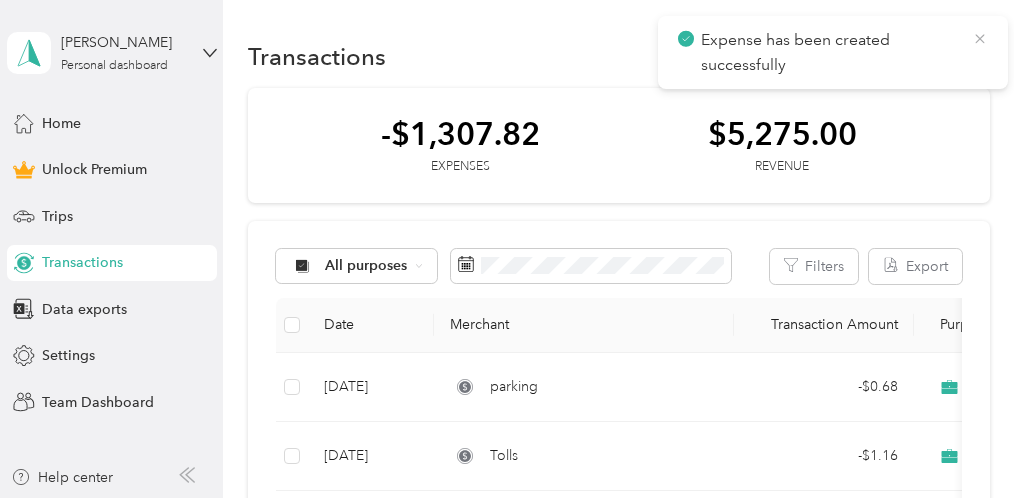 click 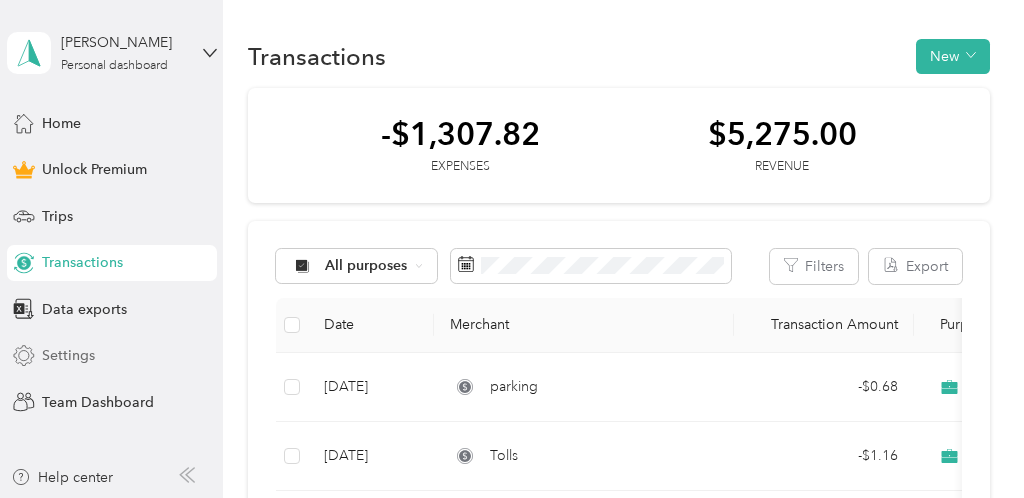 scroll, scrollTop: 0, scrollLeft: 0, axis: both 